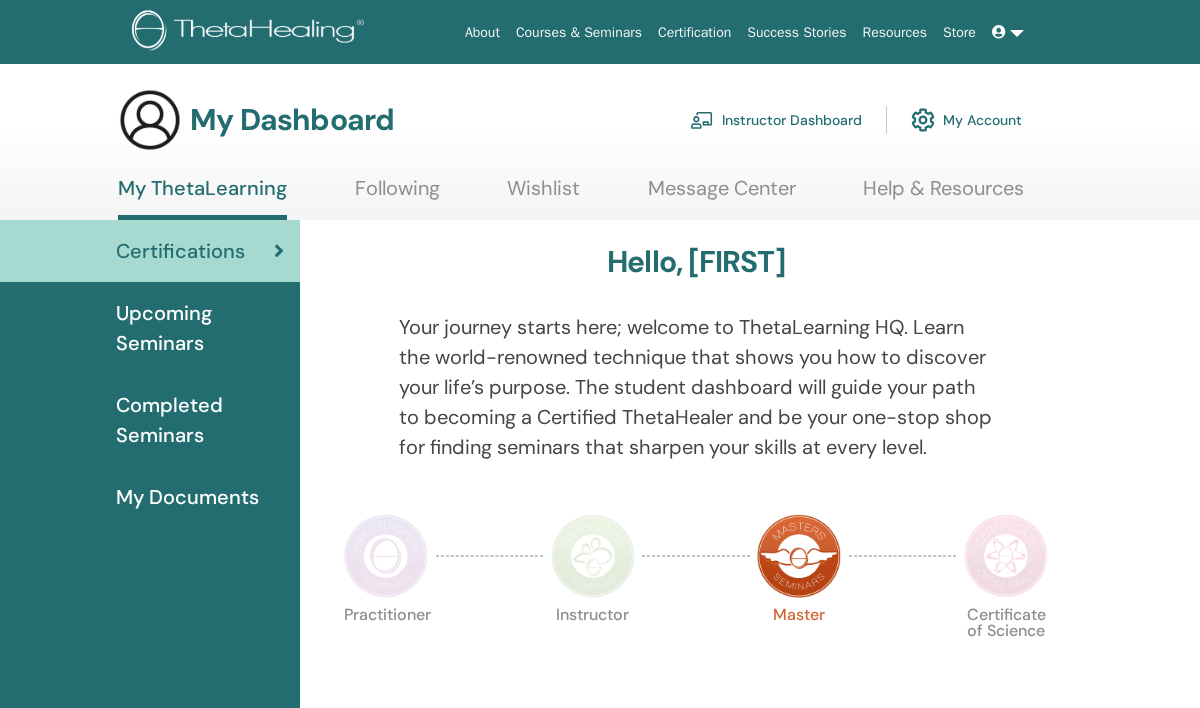 scroll, scrollTop: 0, scrollLeft: 0, axis: both 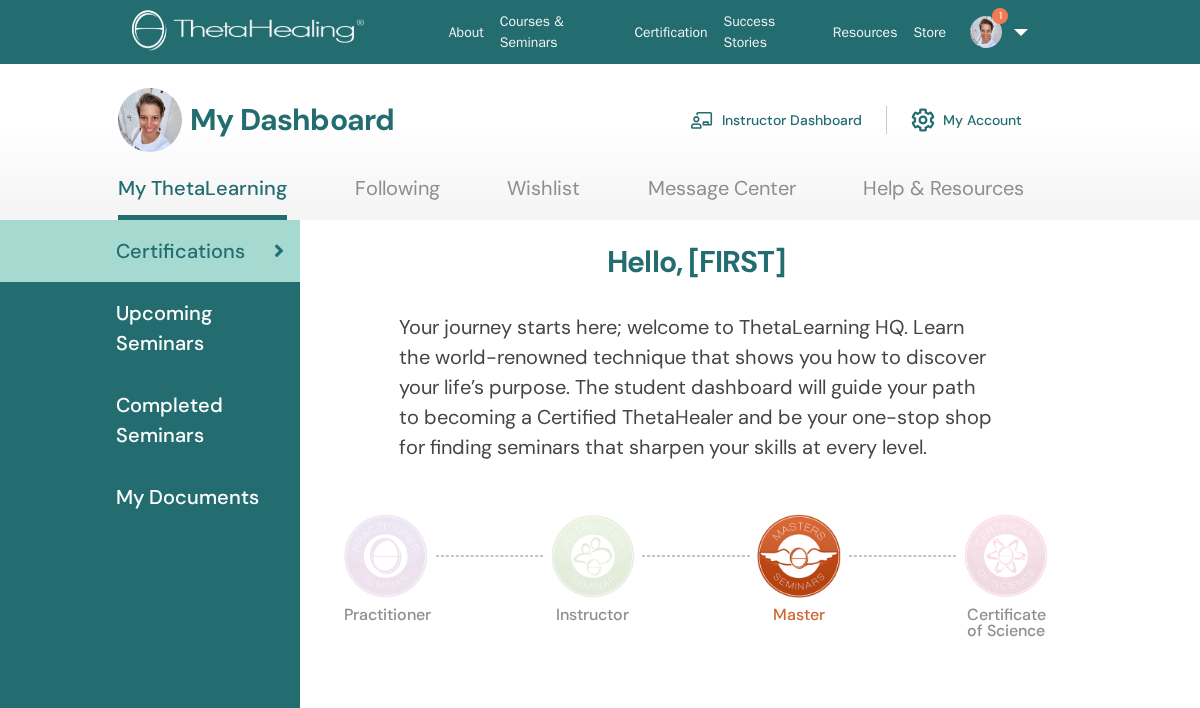 click on "Instructor Dashboard" at bounding box center [776, 120] 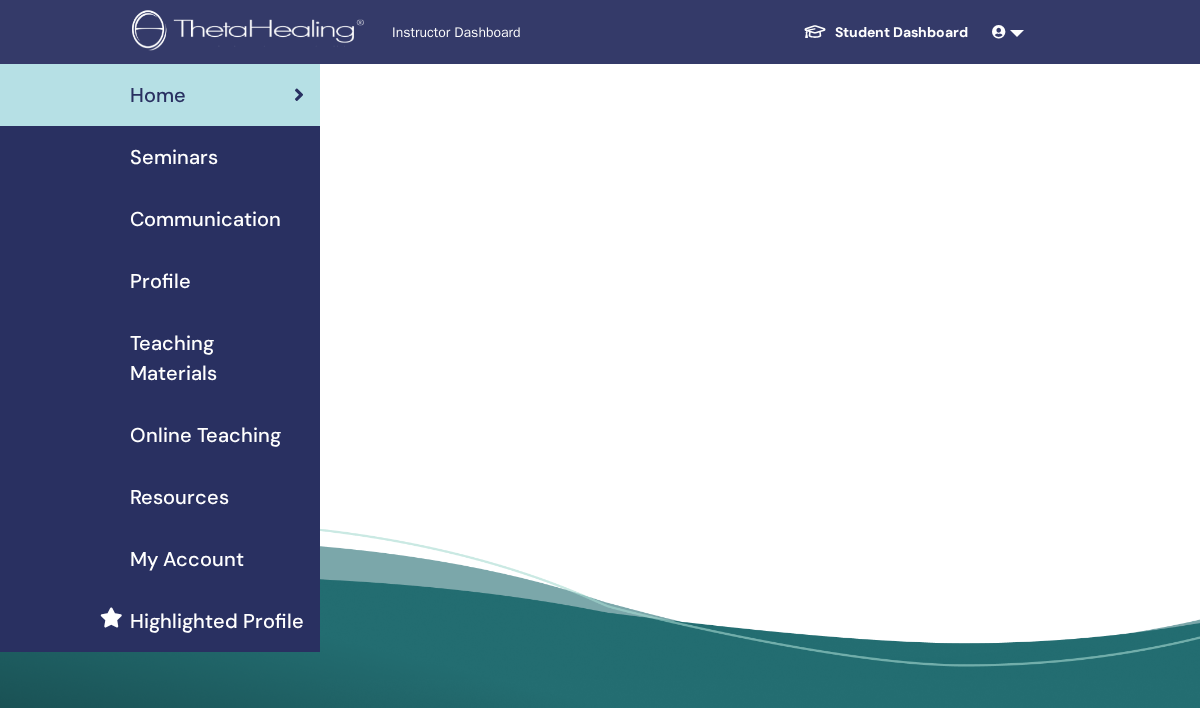 scroll, scrollTop: 0, scrollLeft: 0, axis: both 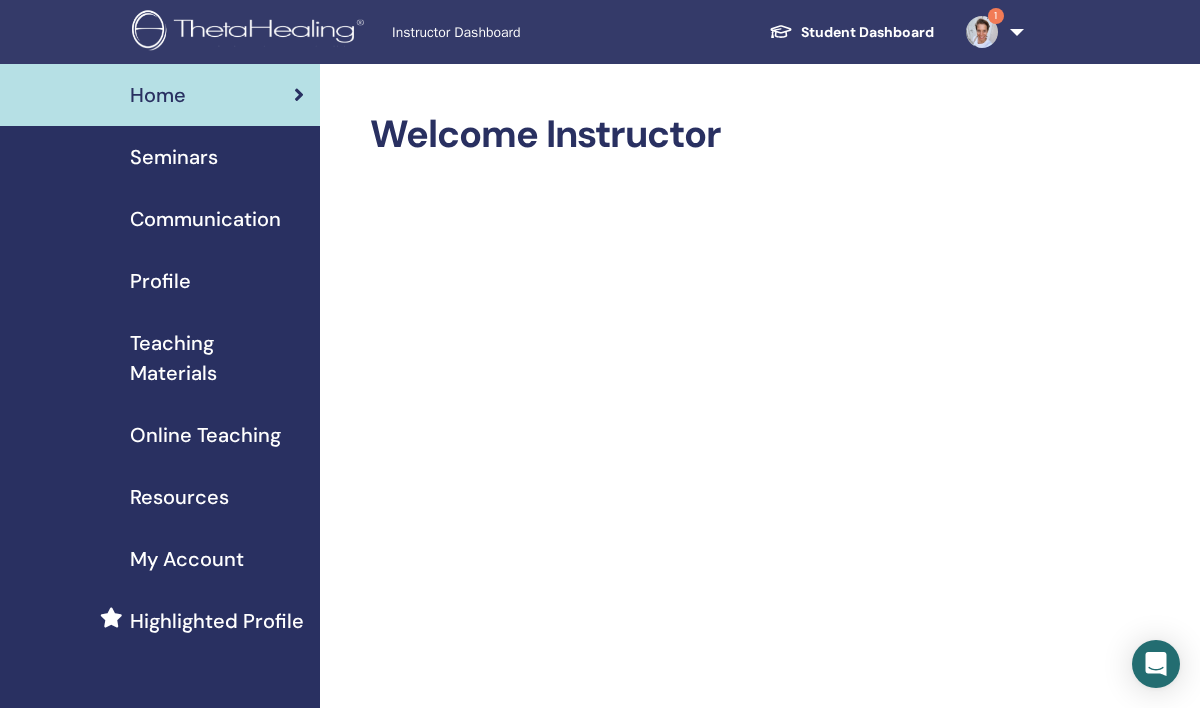 click on "Seminars" at bounding box center [174, 157] 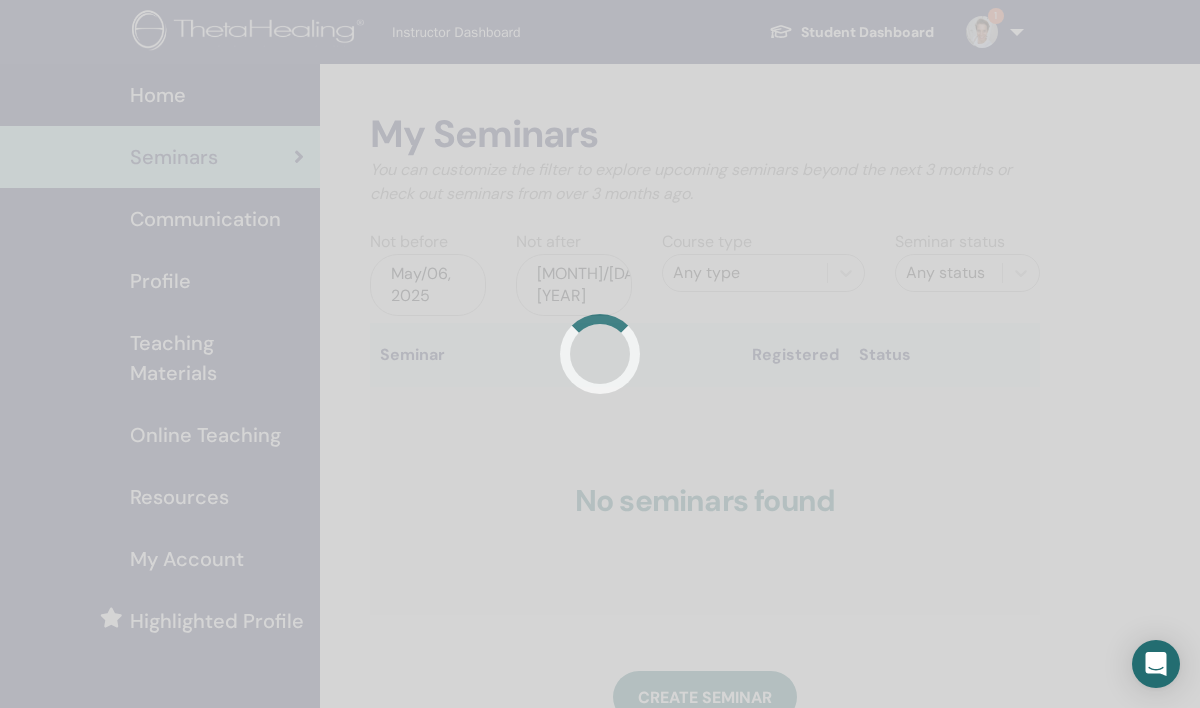 scroll, scrollTop: 0, scrollLeft: 0, axis: both 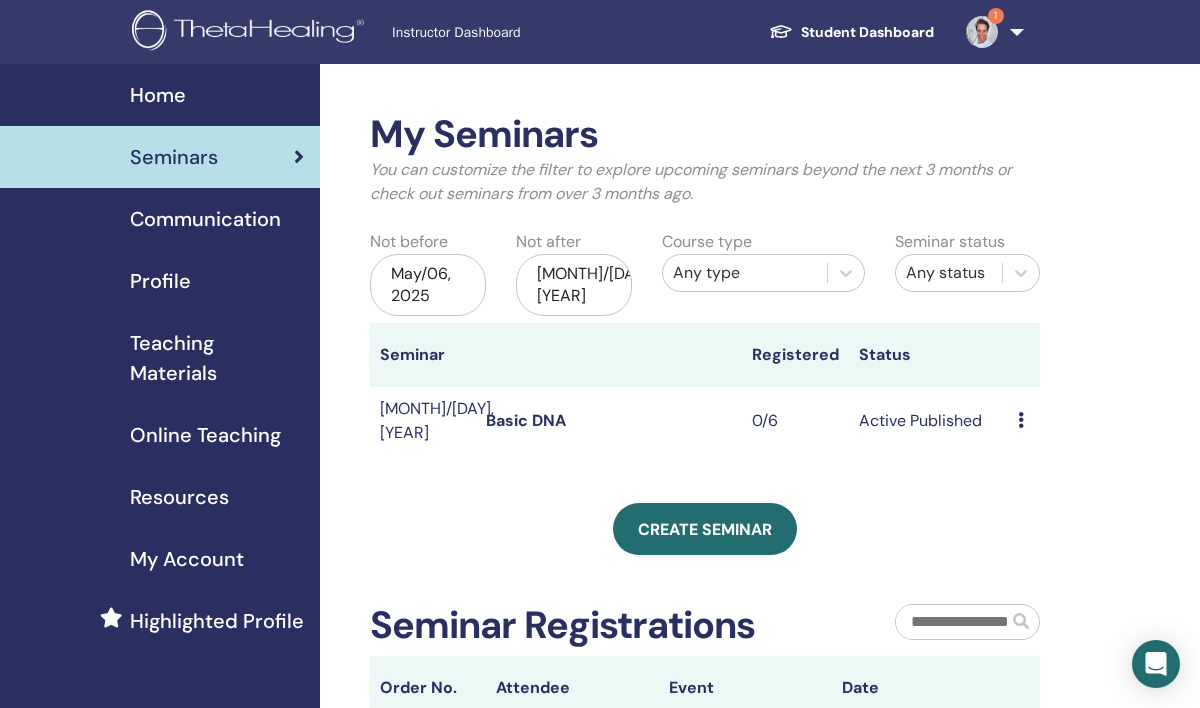click at bounding box center [1021, 420] 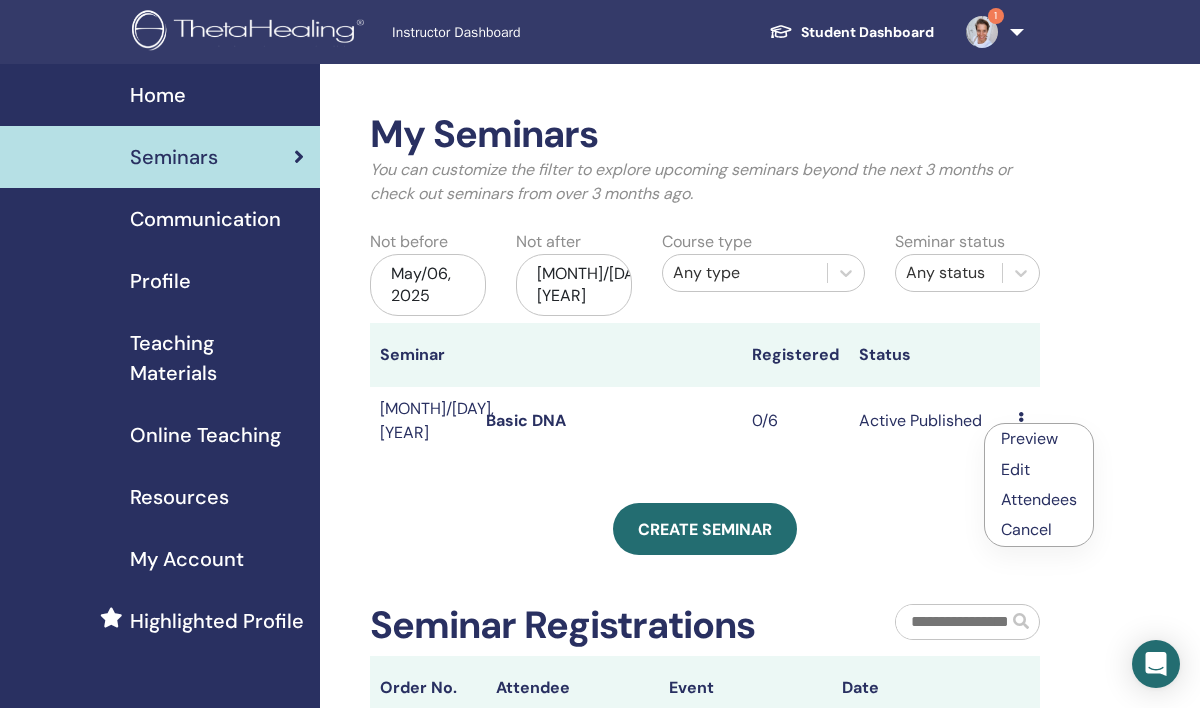 click on "Edit" at bounding box center [1015, 469] 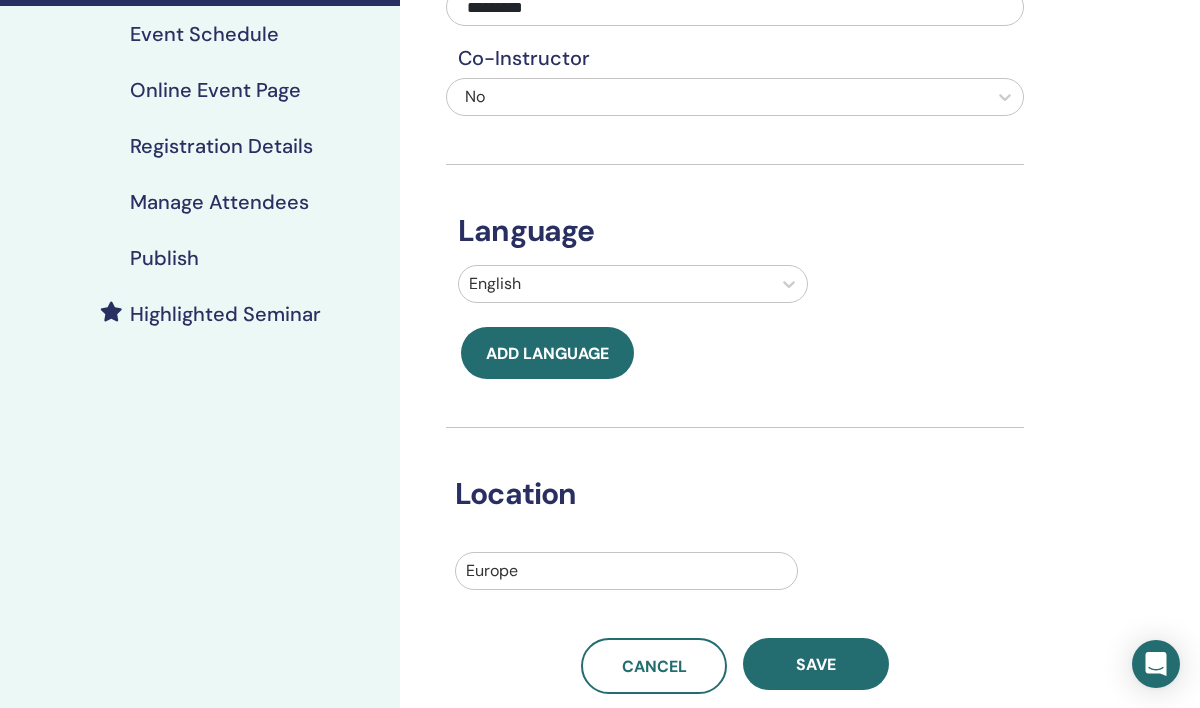 scroll, scrollTop: 308, scrollLeft: 0, axis: vertical 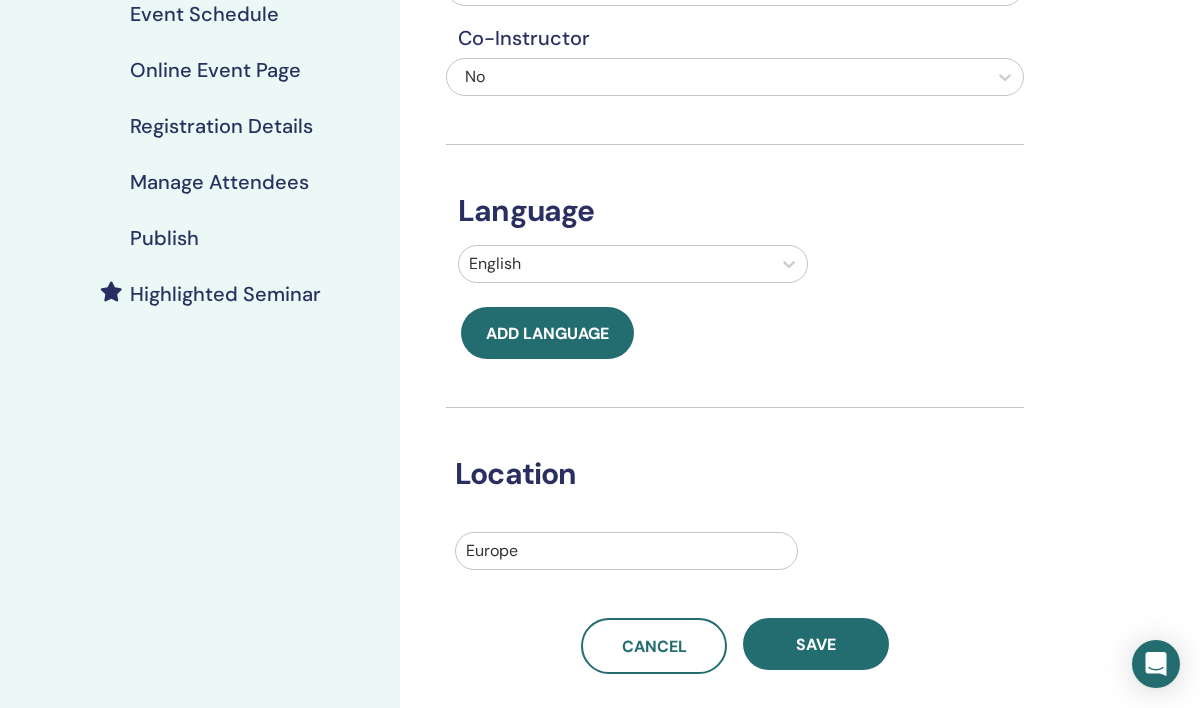 click at bounding box center (626, 551) 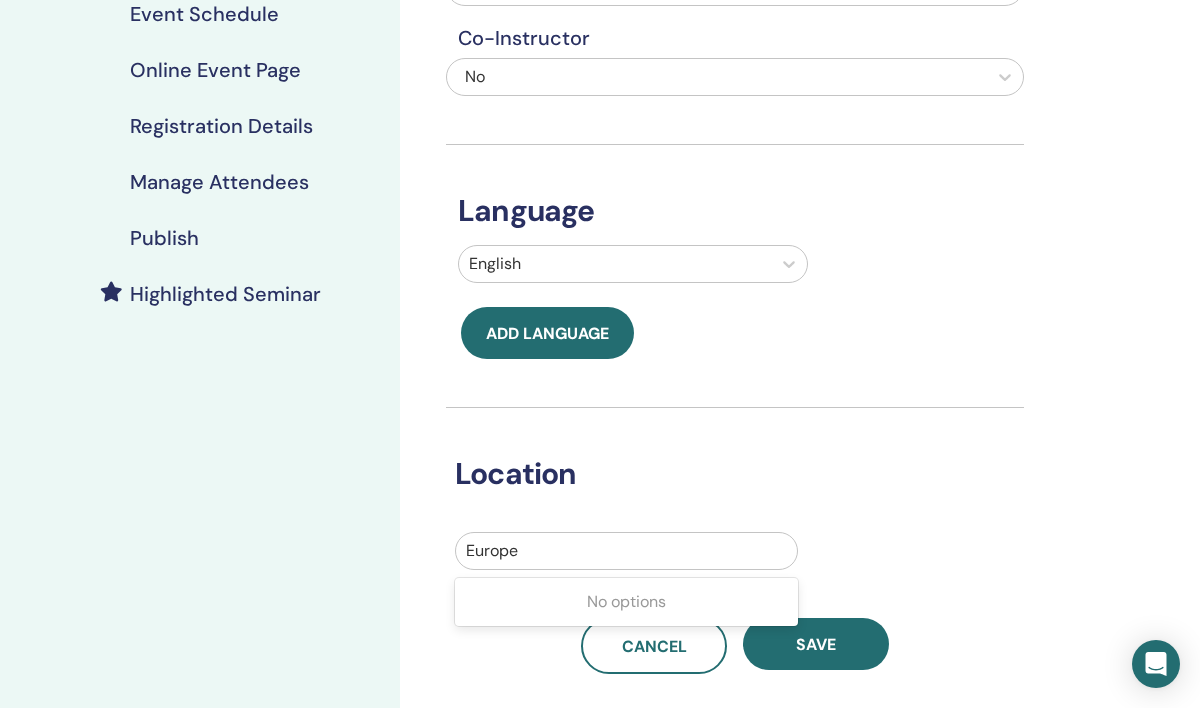 click at bounding box center (626, 551) 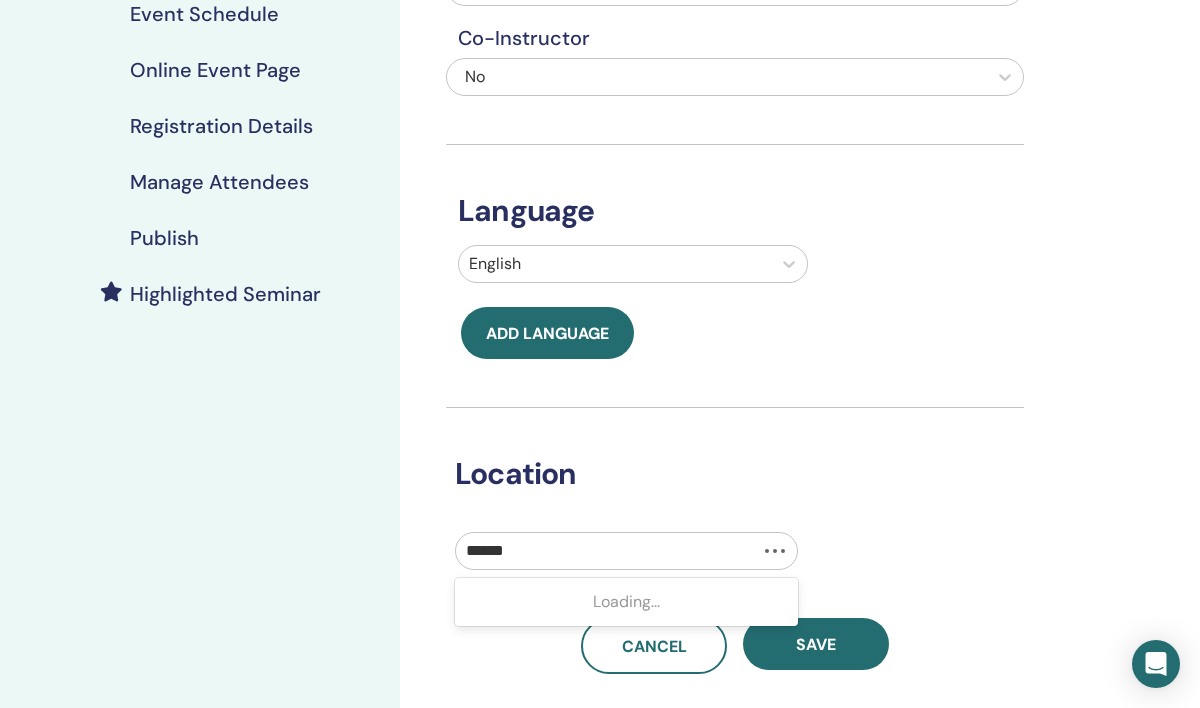 type on "*******" 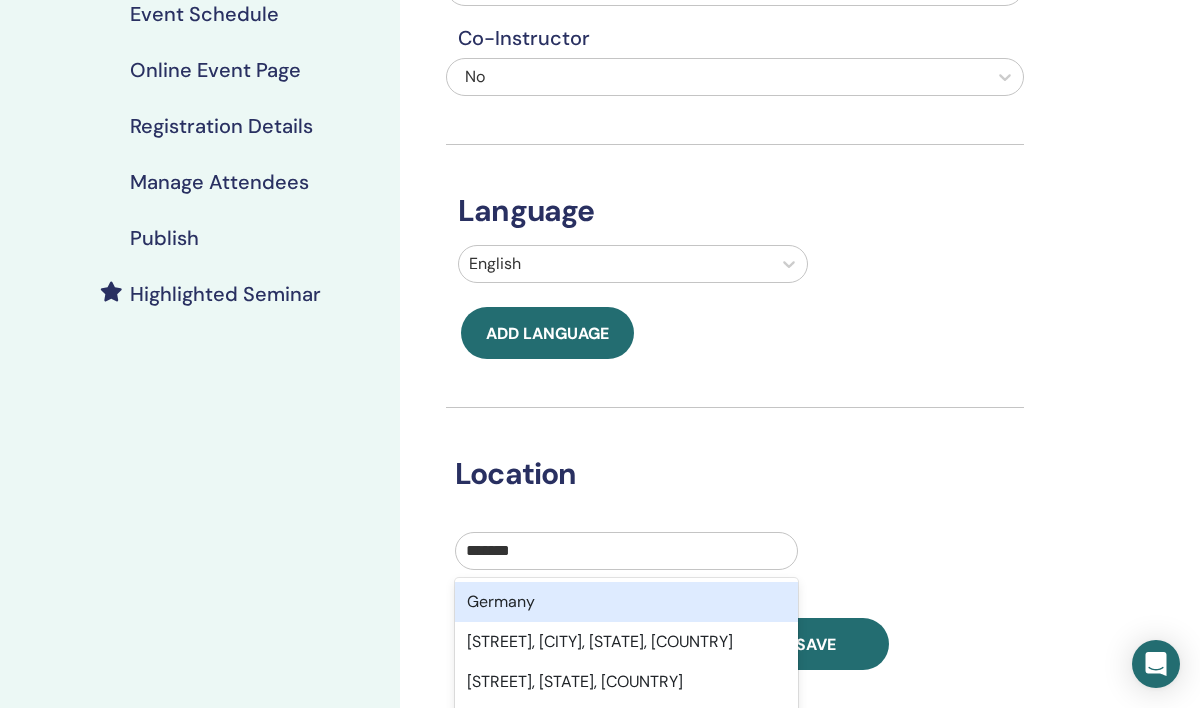 click on "Germany" at bounding box center (626, 602) 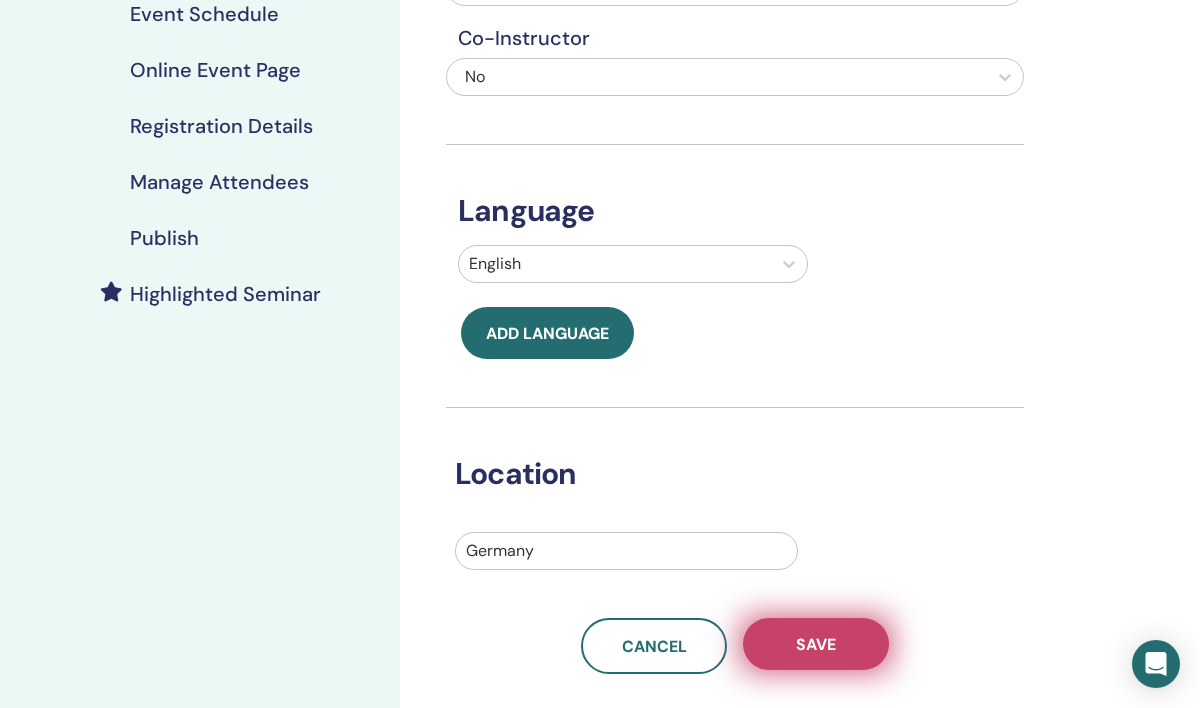 click on "Save" at bounding box center (816, 644) 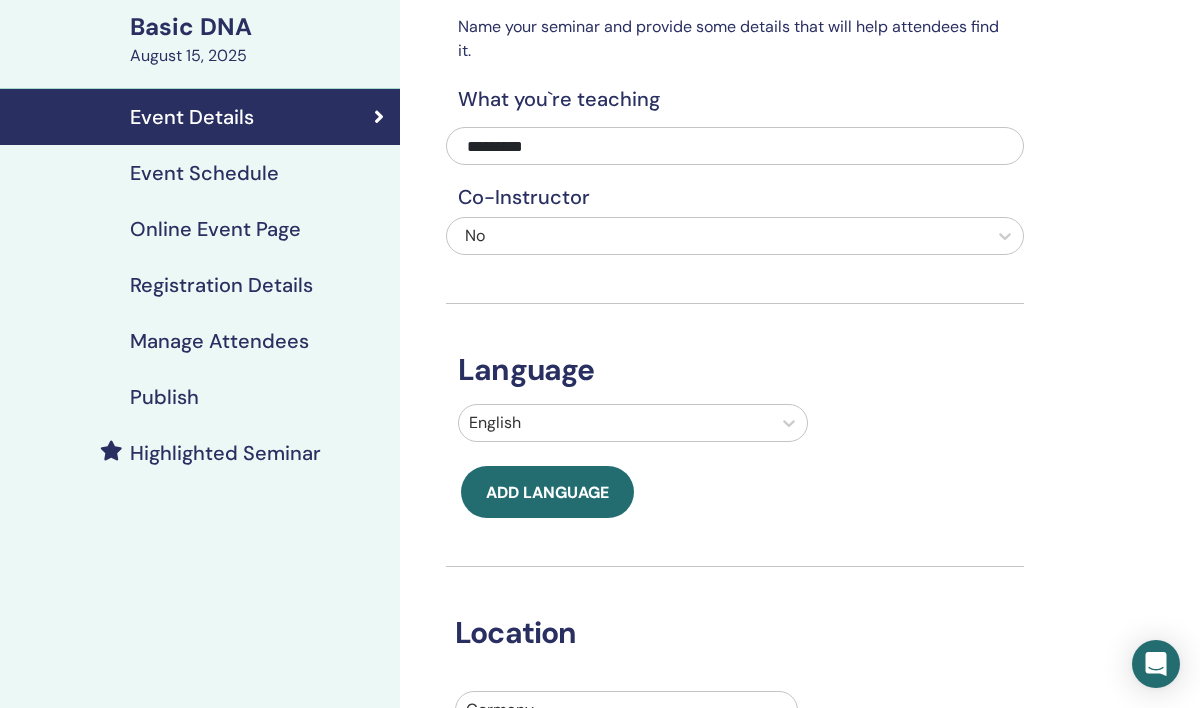scroll, scrollTop: 123, scrollLeft: 0, axis: vertical 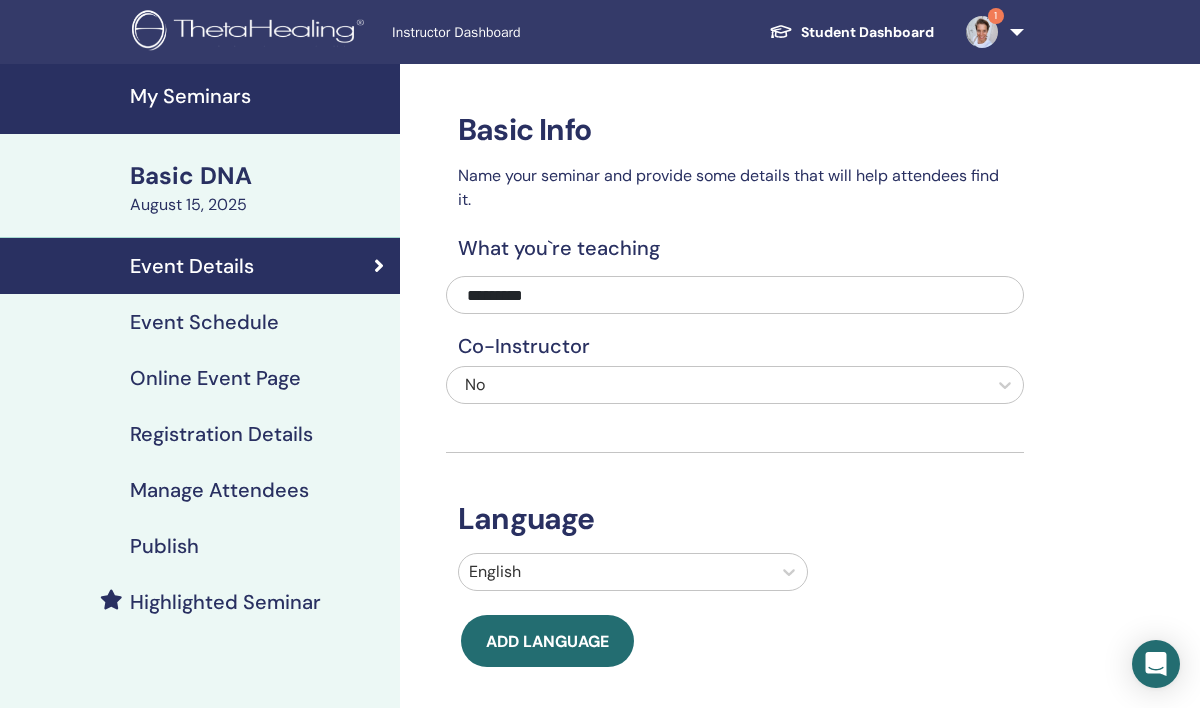 click on "Event Schedule" at bounding box center (200, 322) 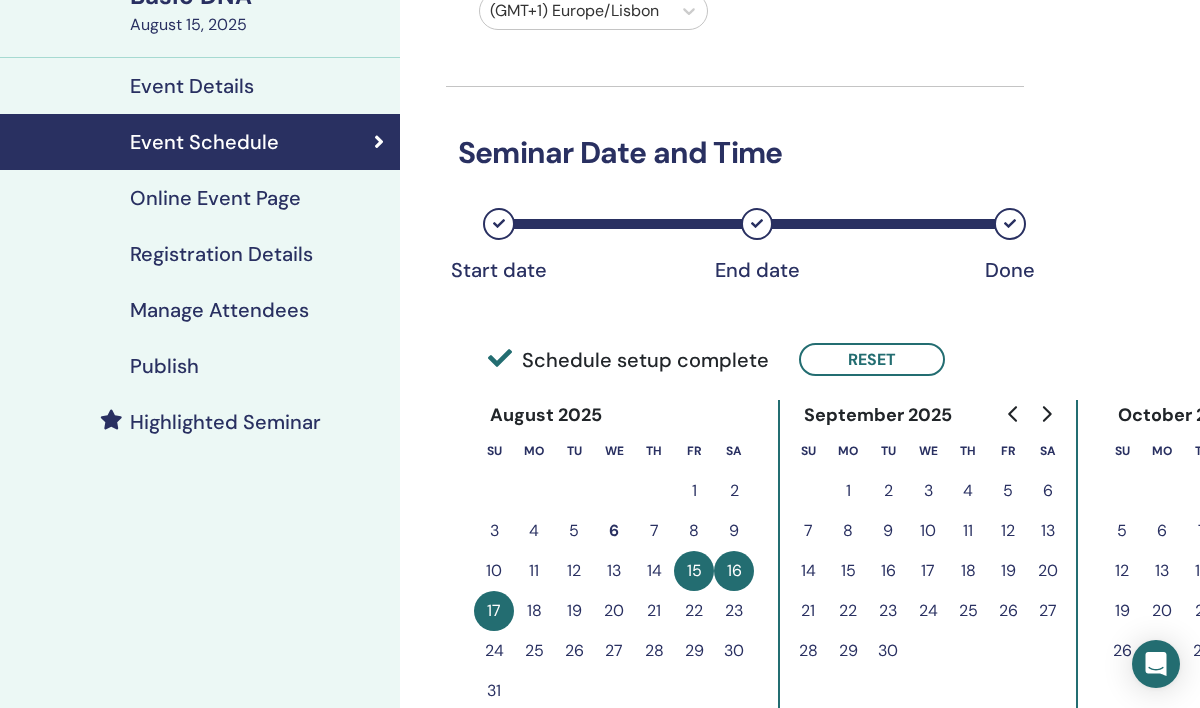 scroll, scrollTop: 254, scrollLeft: 0, axis: vertical 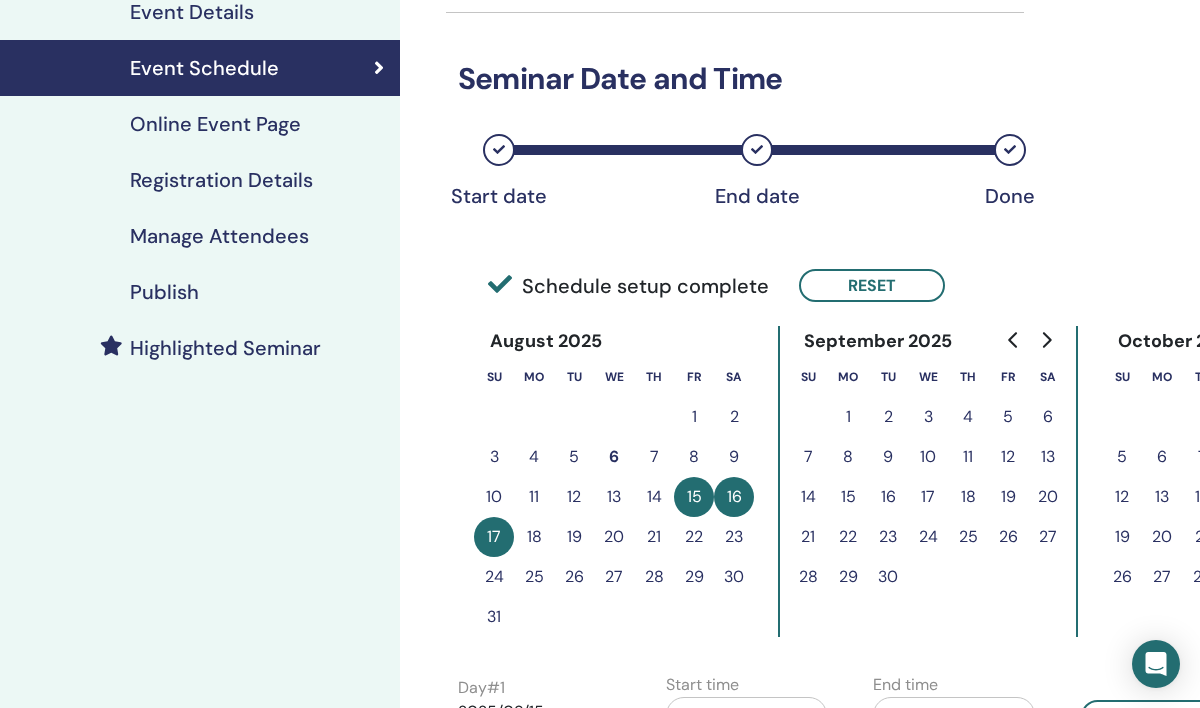 click on "5" at bounding box center (1008, 417) 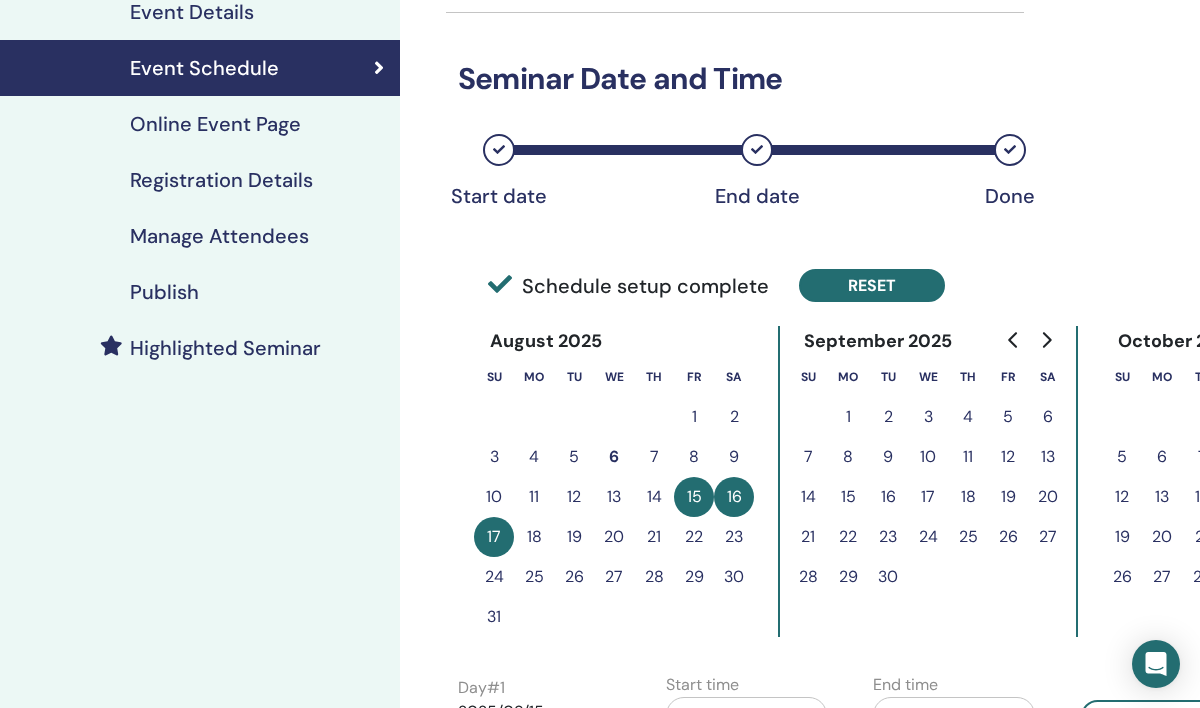 click on "Reset" at bounding box center (872, 285) 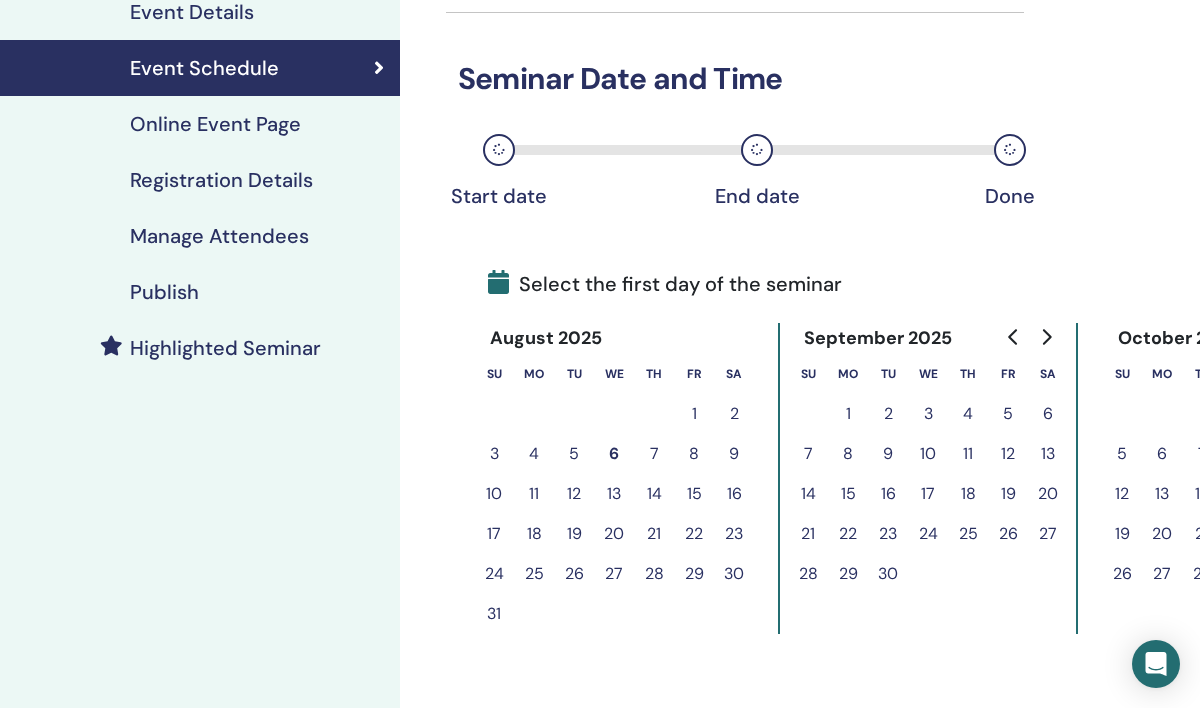 click on "5" at bounding box center [1008, 414] 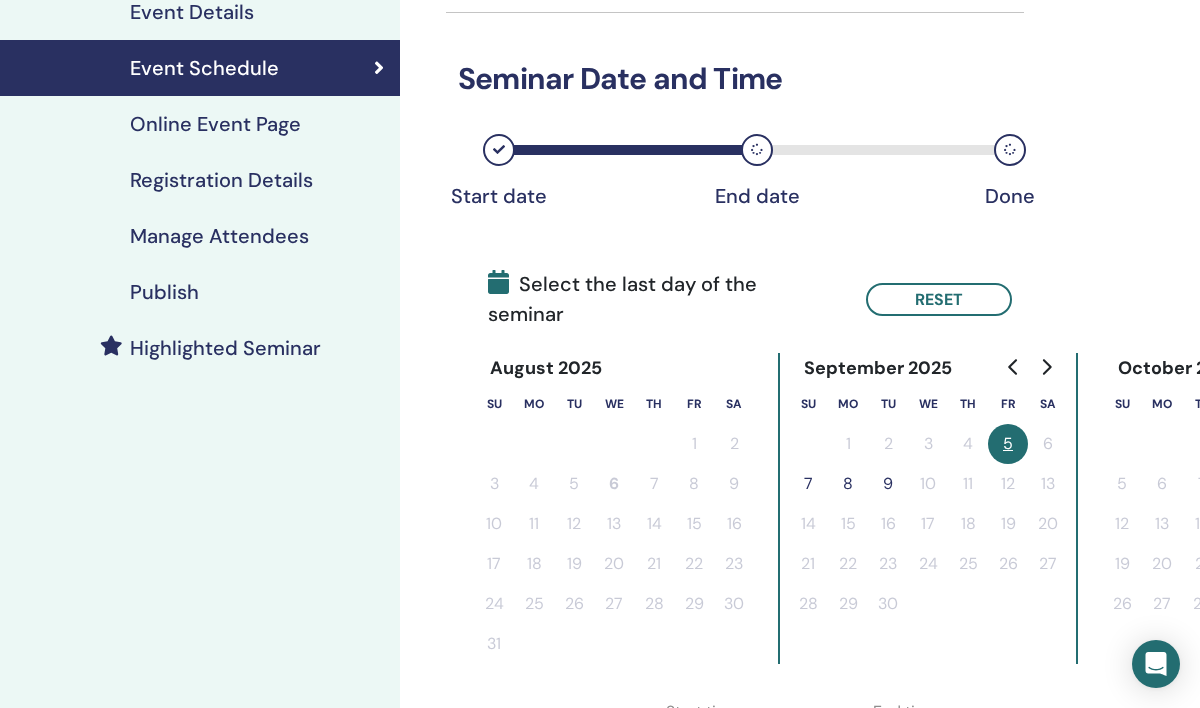 click on "7" at bounding box center (808, 484) 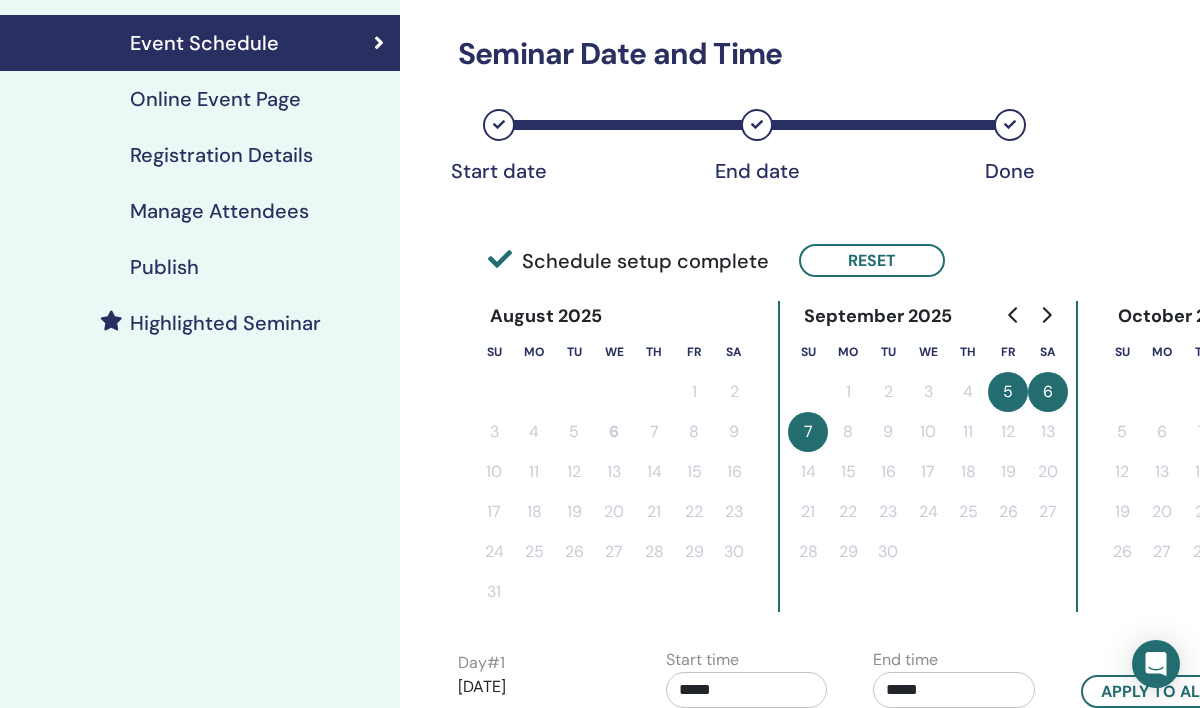 scroll, scrollTop: 284, scrollLeft: 0, axis: vertical 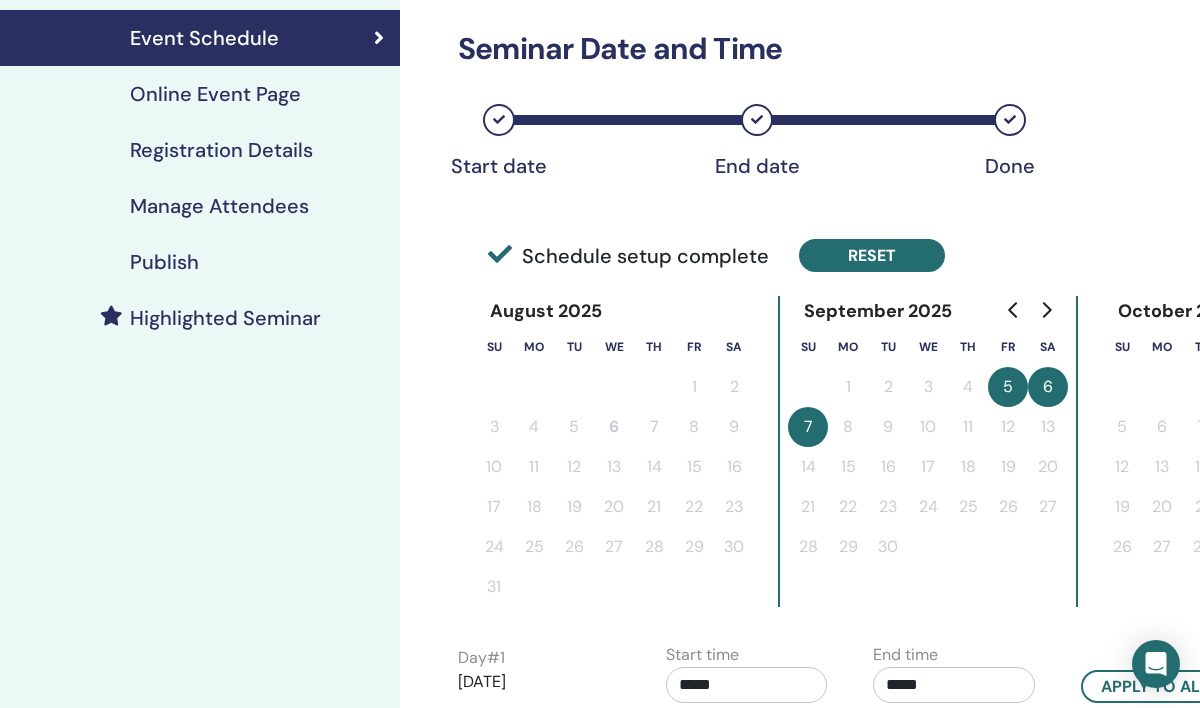 click on "Reset" at bounding box center (872, 255) 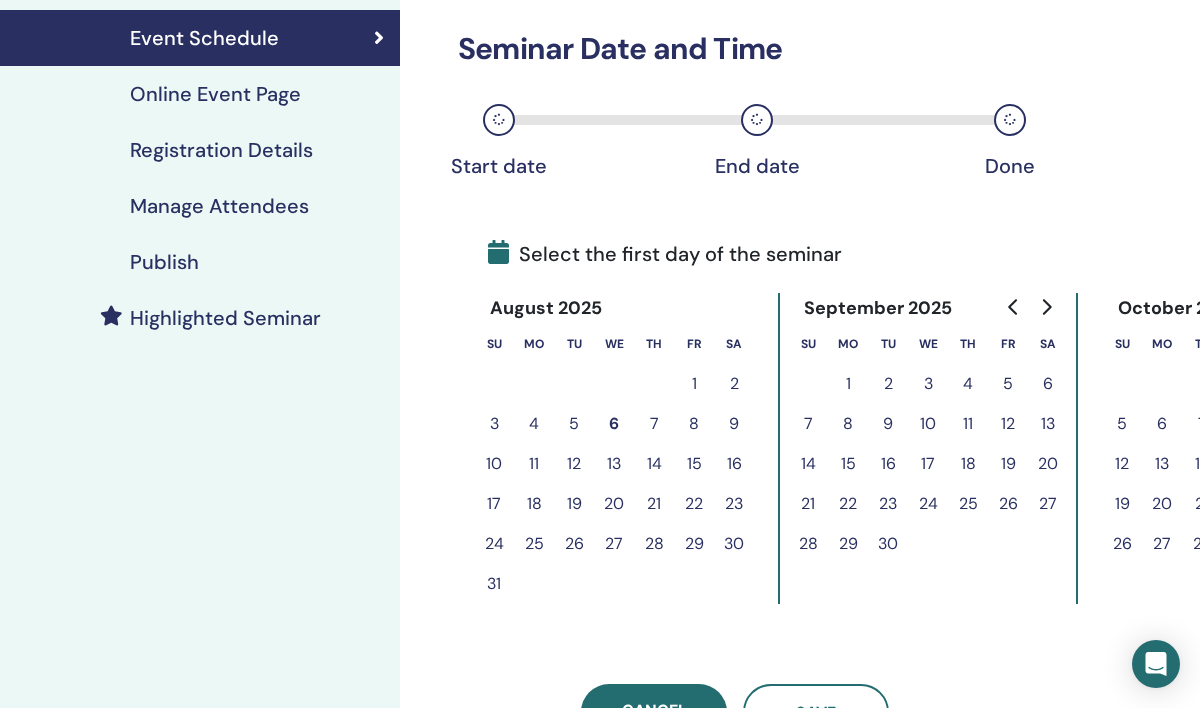 click on "12" at bounding box center [1008, 424] 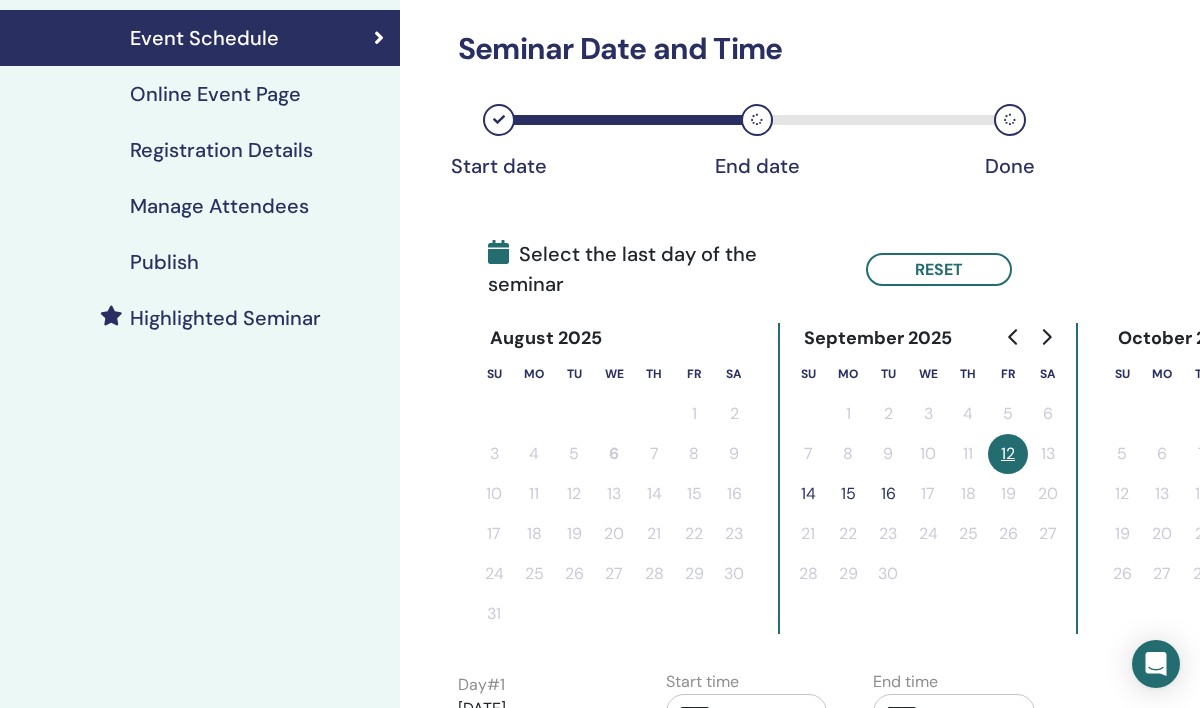 click on "14" at bounding box center [808, 494] 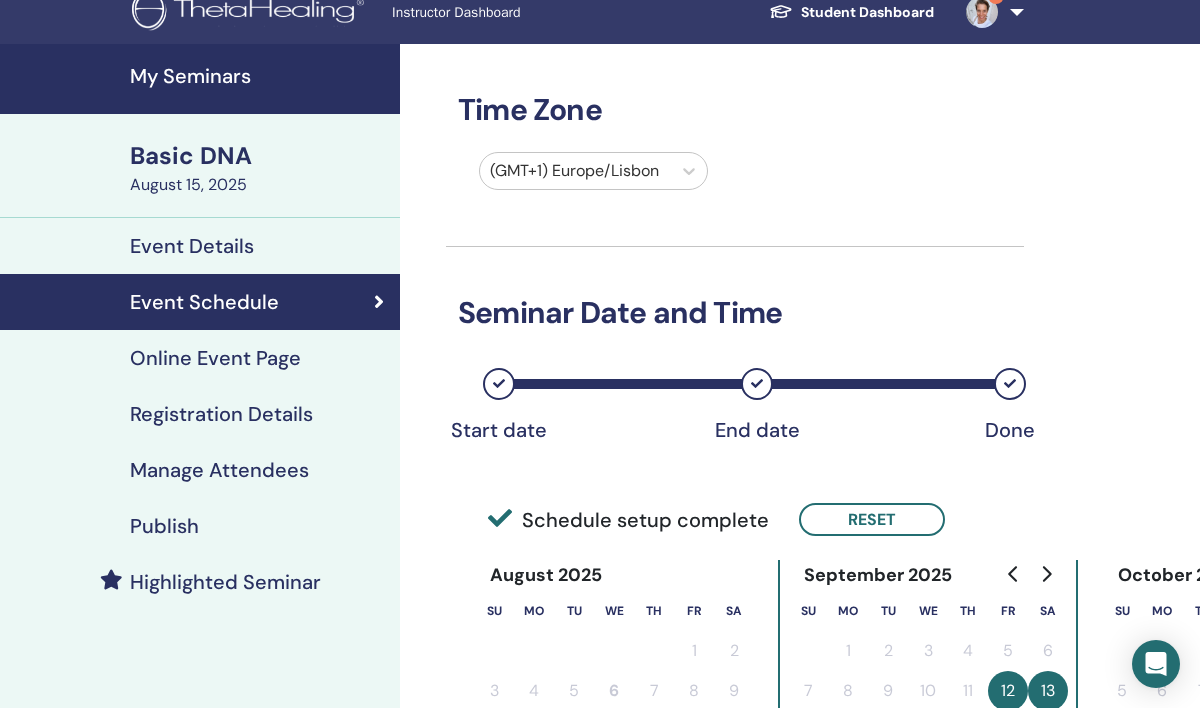 scroll, scrollTop: 0, scrollLeft: 0, axis: both 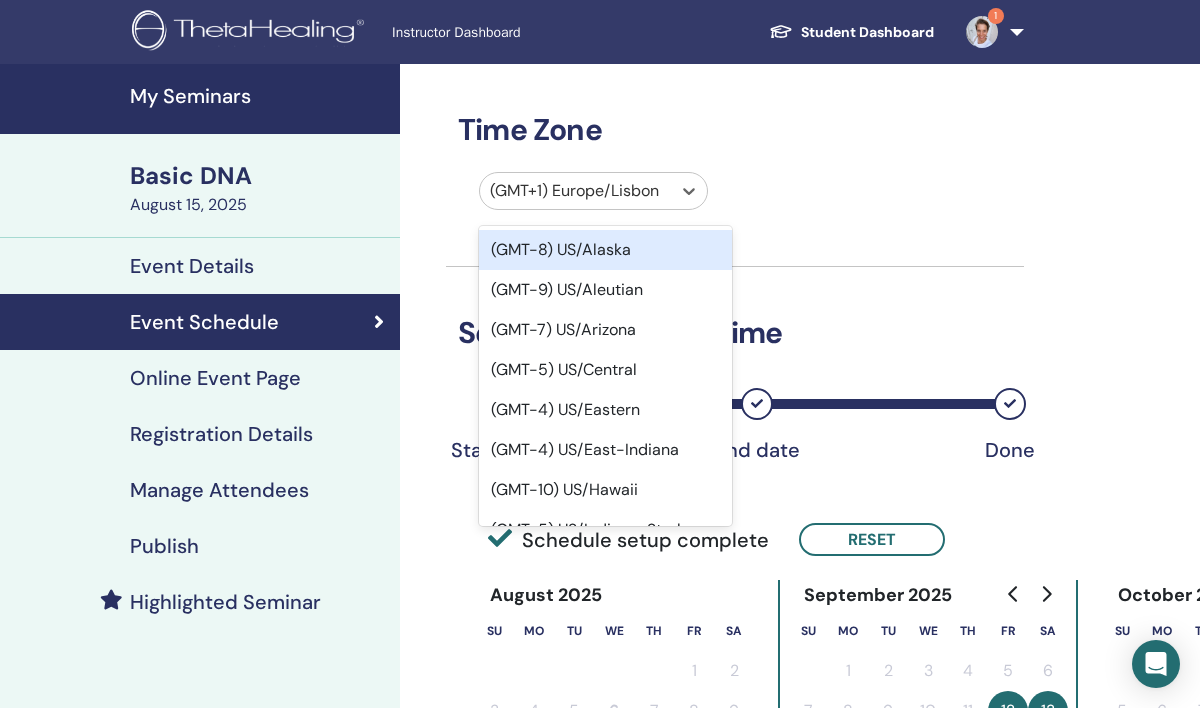 click at bounding box center (575, 191) 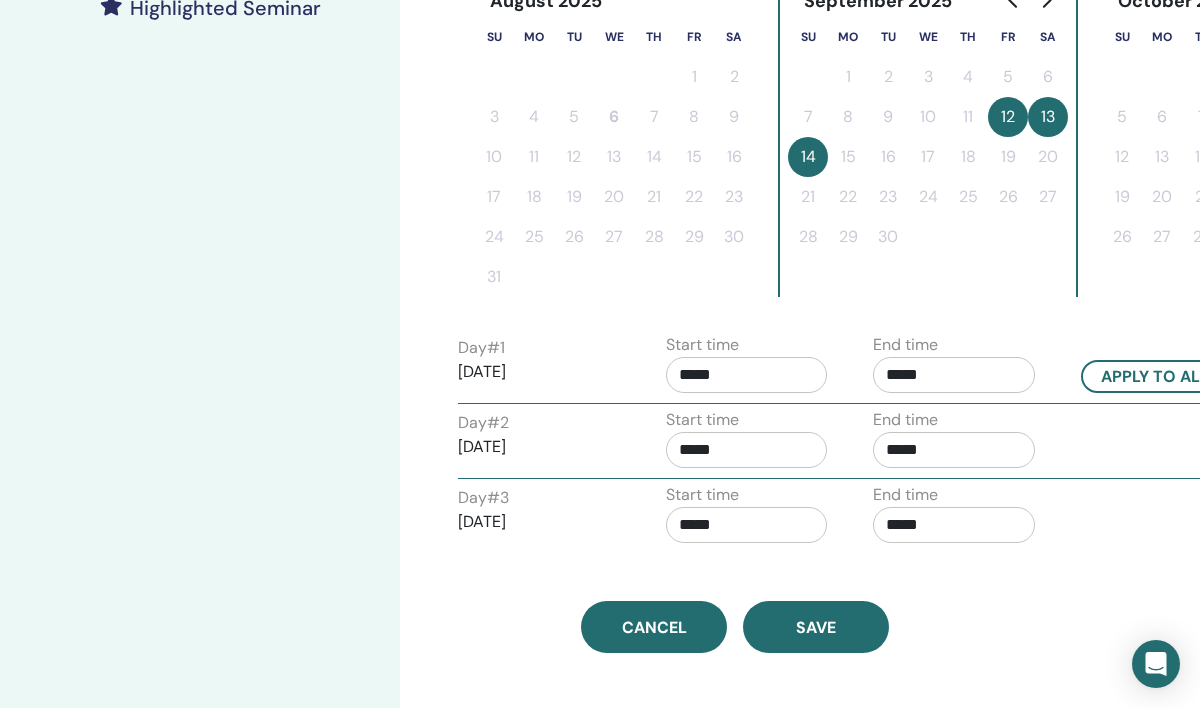 scroll, scrollTop: 575, scrollLeft: 0, axis: vertical 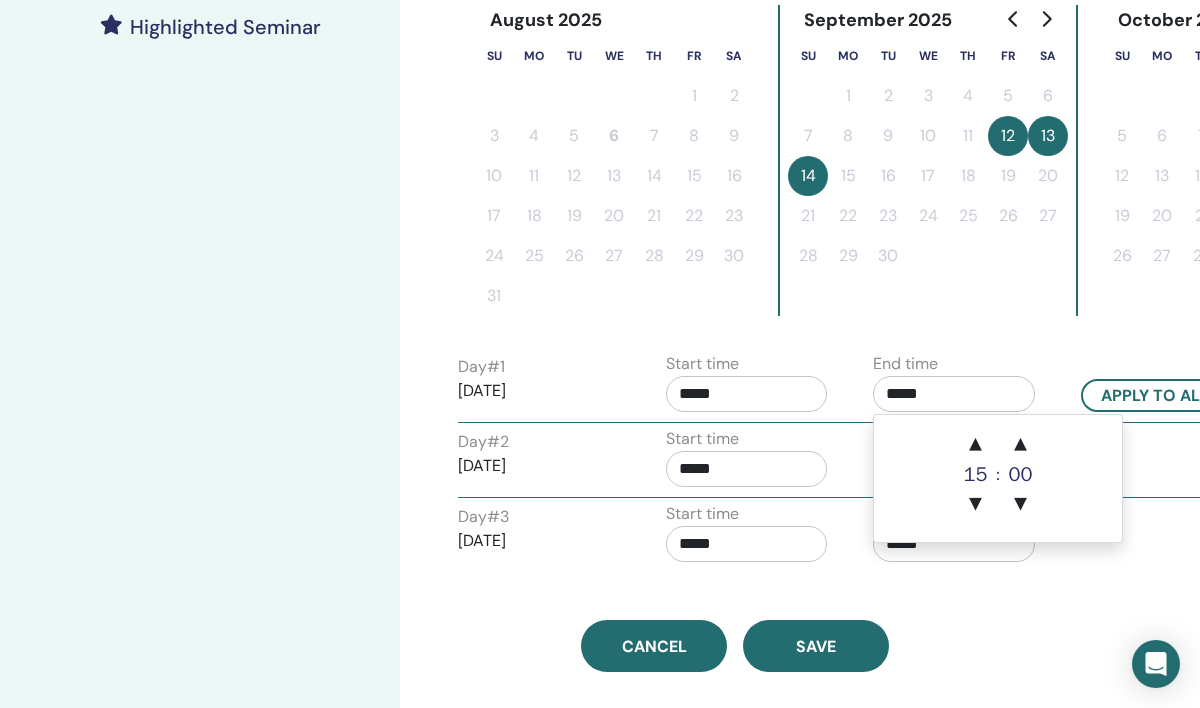 click on "*****" at bounding box center (954, 394) 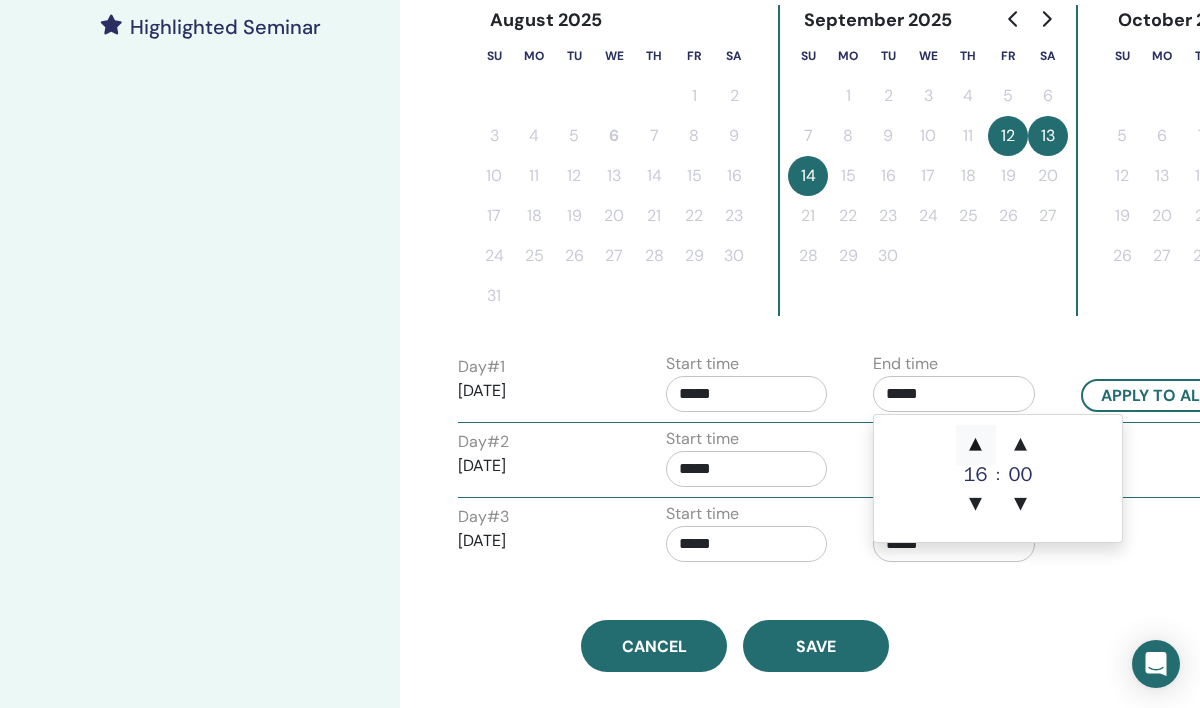 click on "▲" at bounding box center [976, 445] 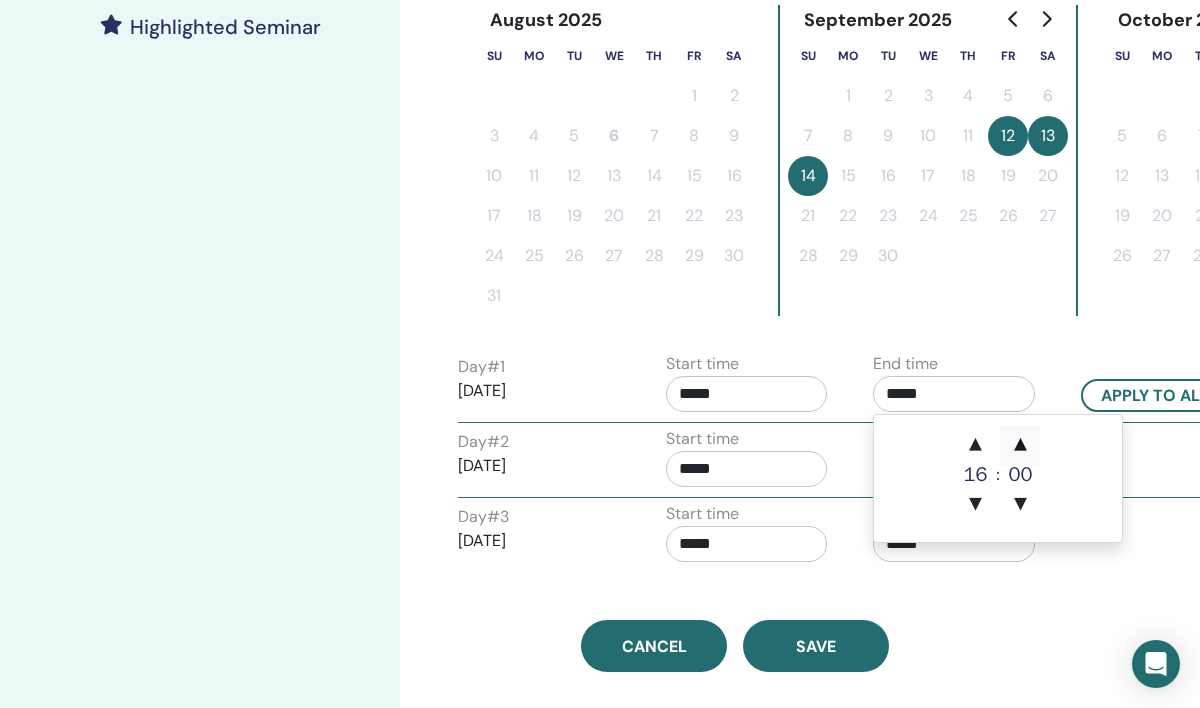 click on "▲" at bounding box center [1020, 445] 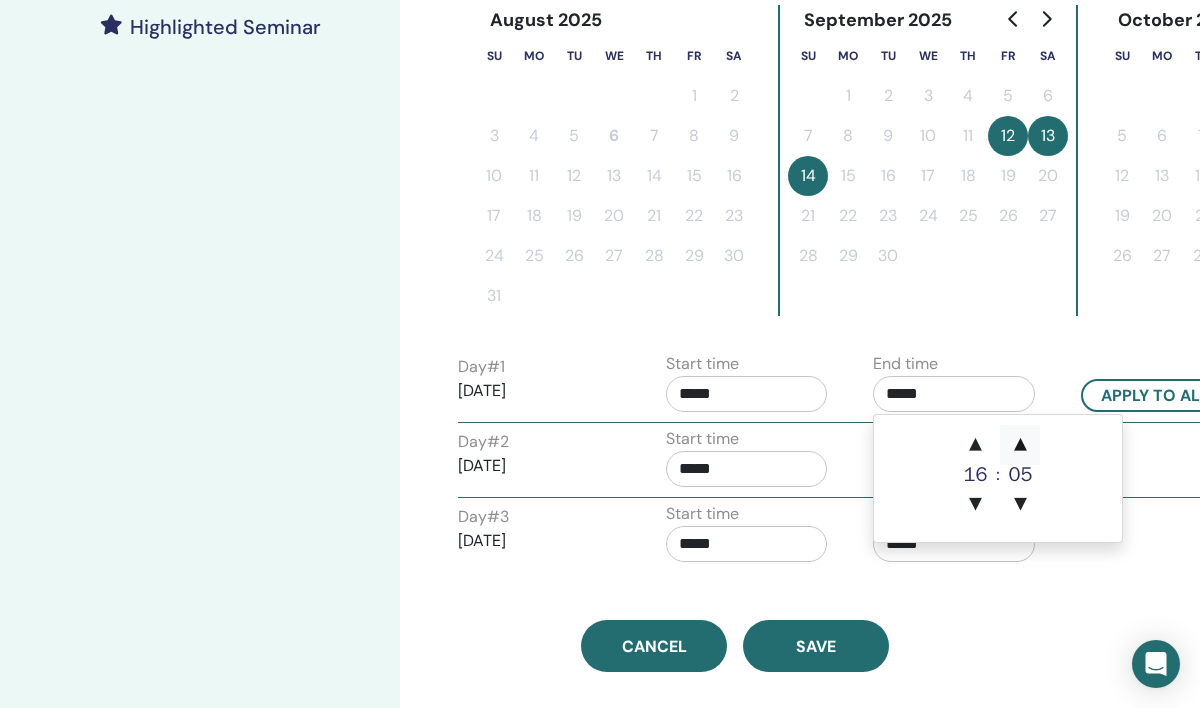 click on "▲" at bounding box center (1020, 445) 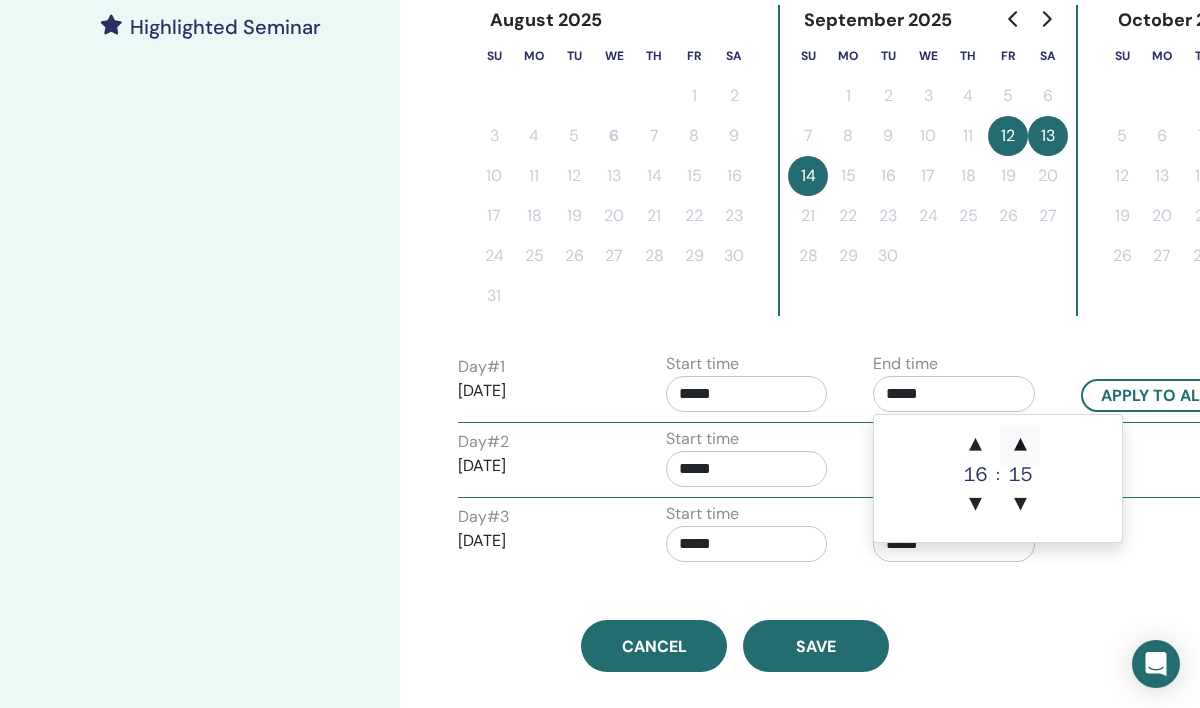 click on "▲" at bounding box center (1020, 445) 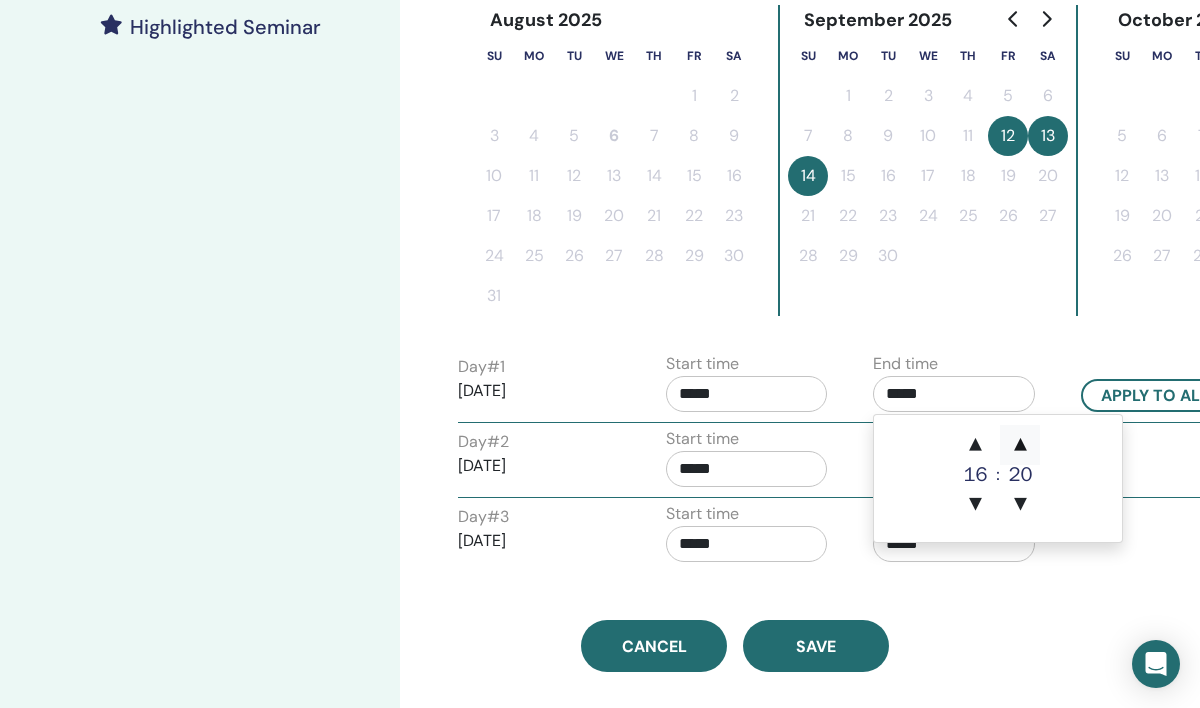 click on "▲" at bounding box center [1020, 445] 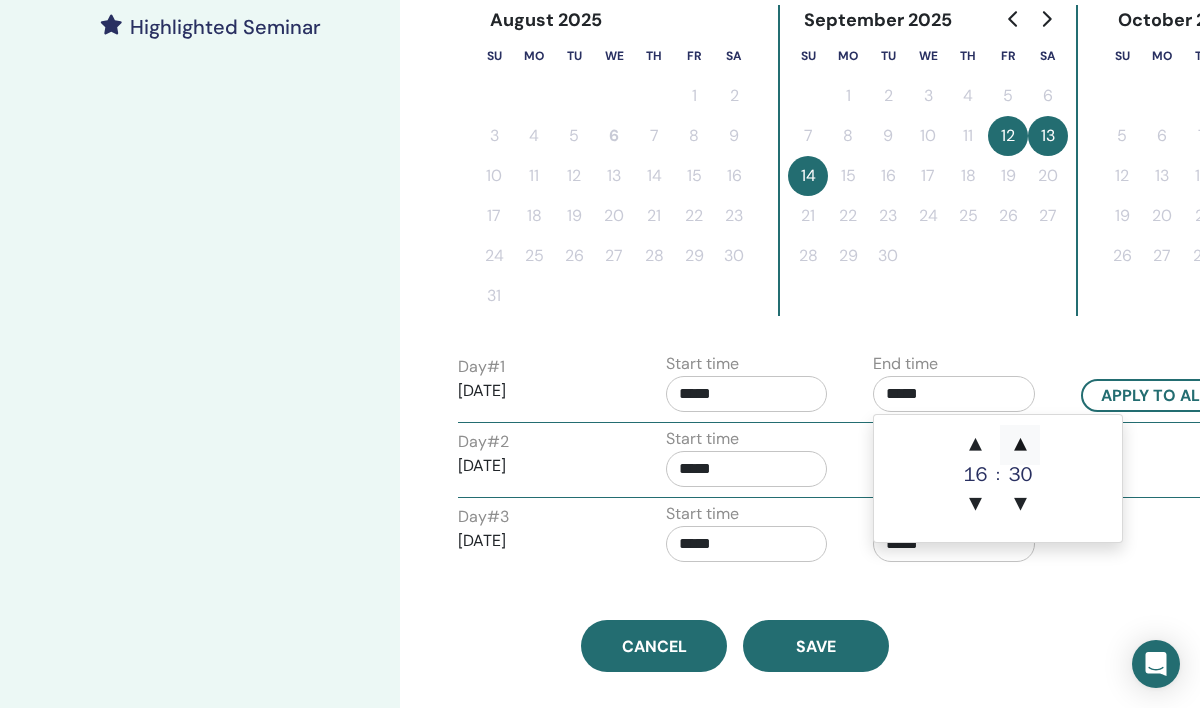 click on "▲" at bounding box center (1020, 445) 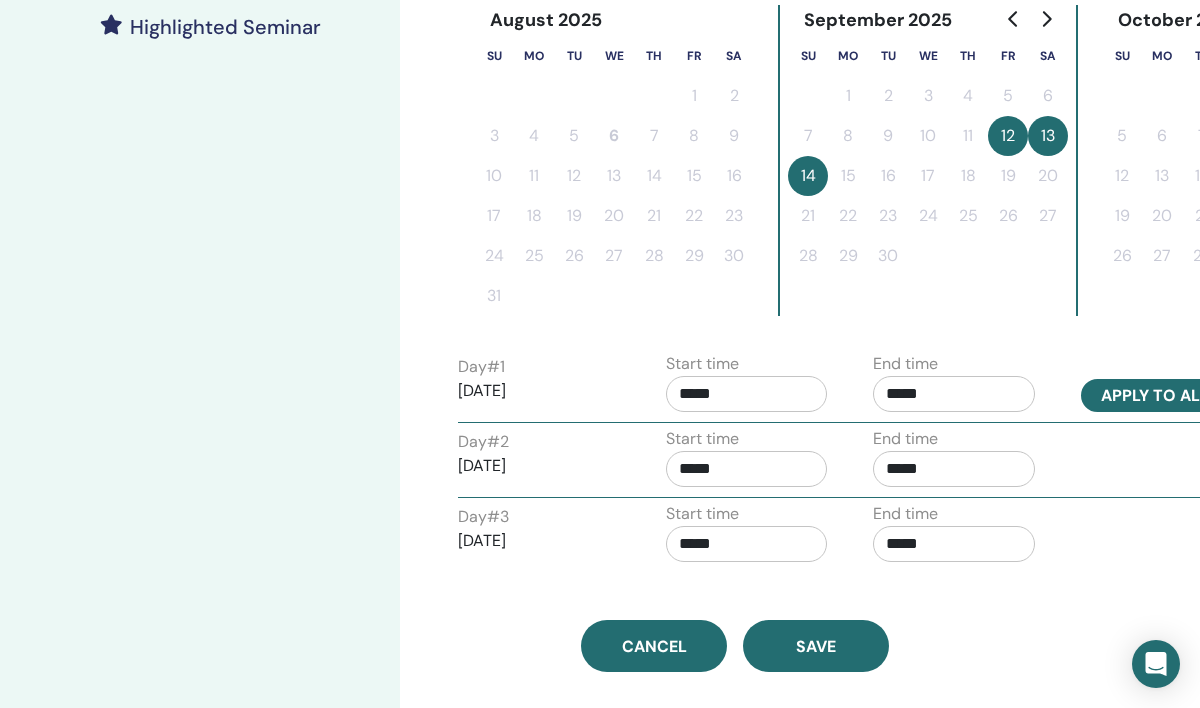 click on "Apply to all" at bounding box center (1155, 395) 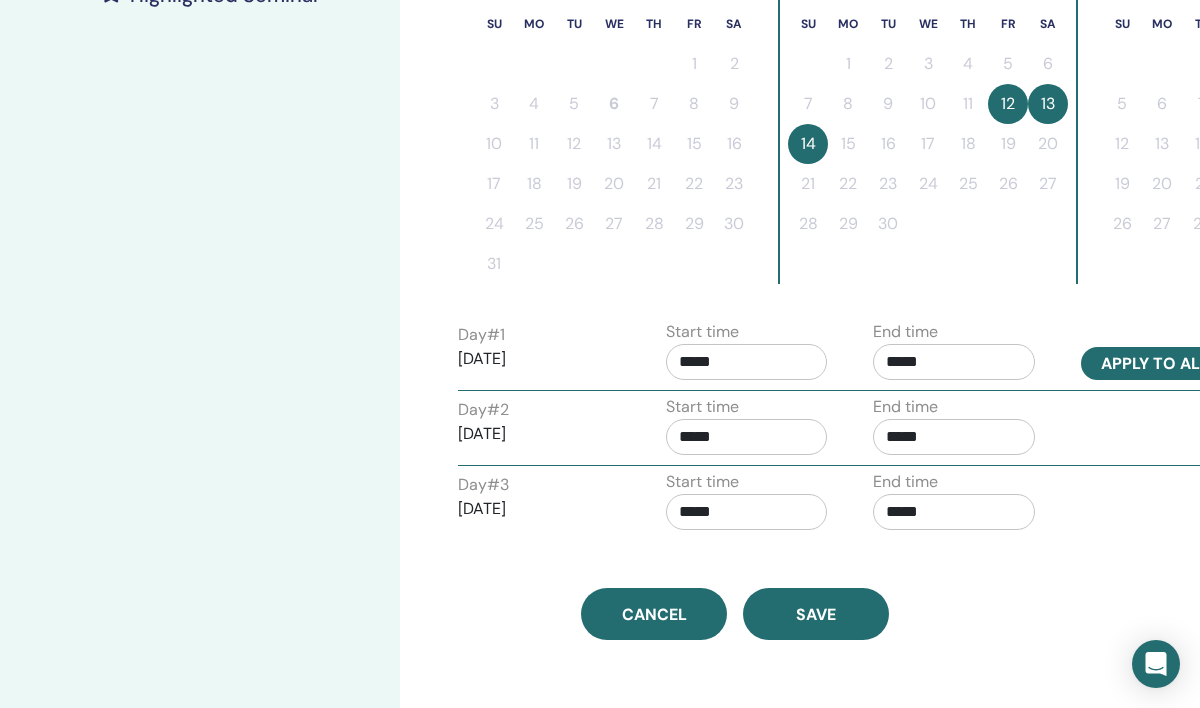 scroll, scrollTop: 653, scrollLeft: 0, axis: vertical 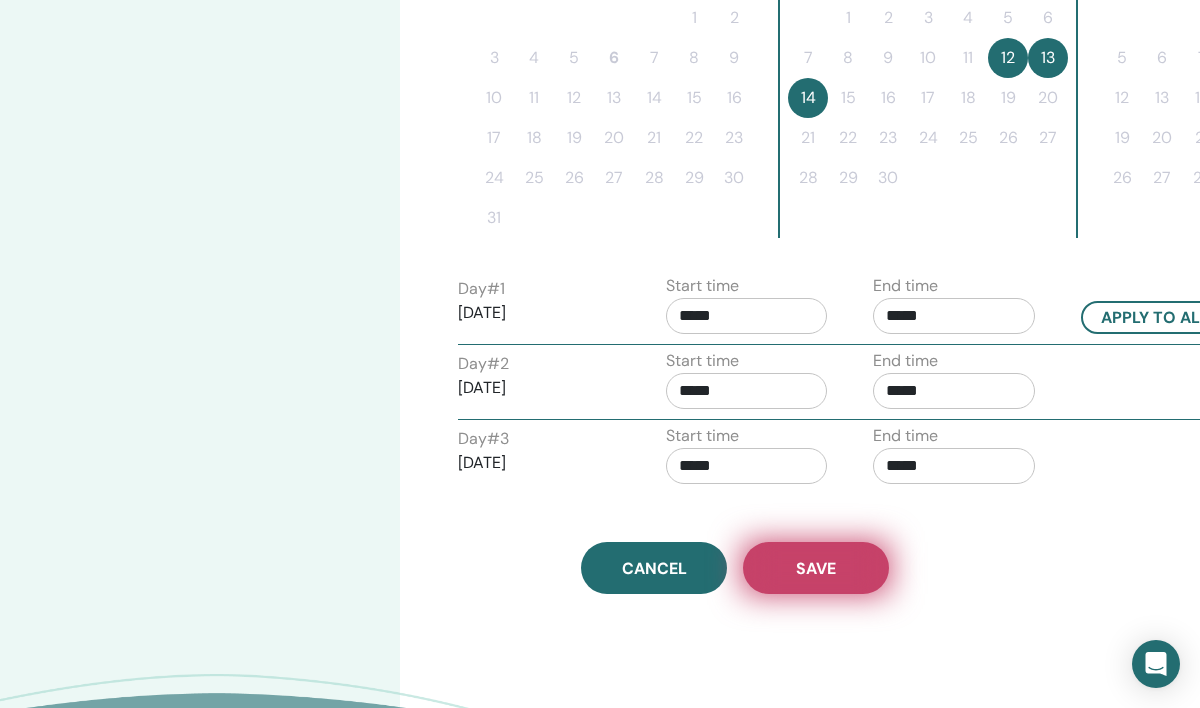 click on "Save" at bounding box center (816, 568) 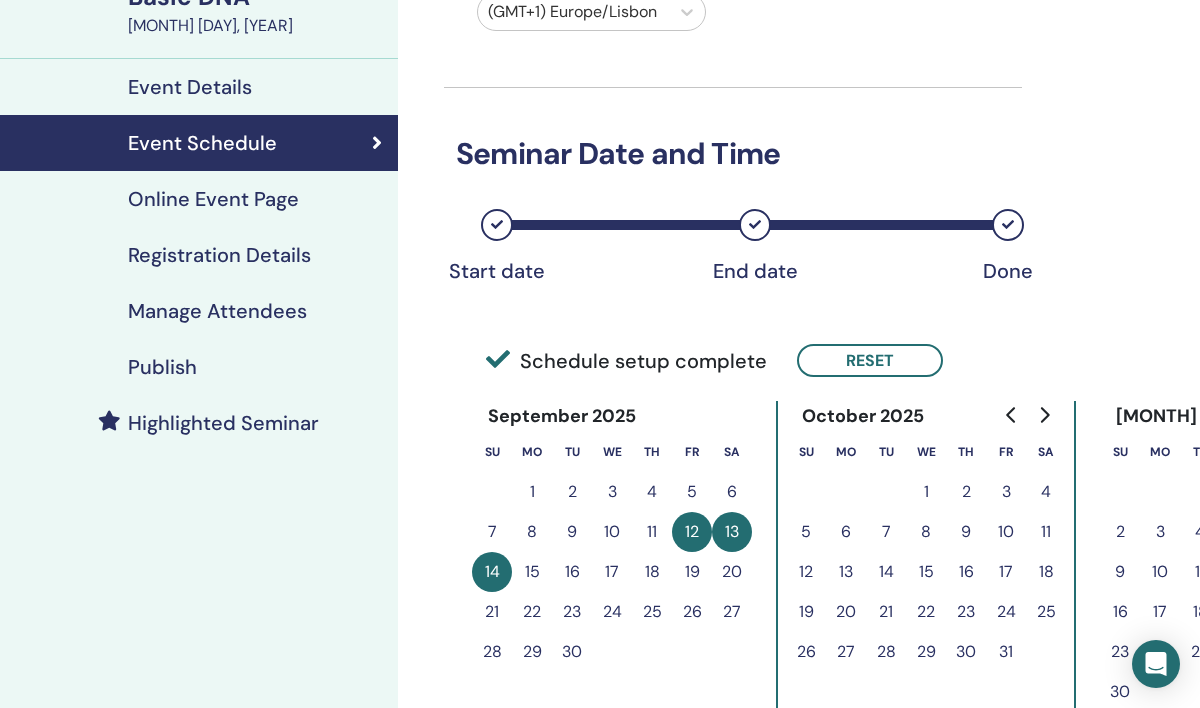 scroll, scrollTop: 76, scrollLeft: 2, axis: both 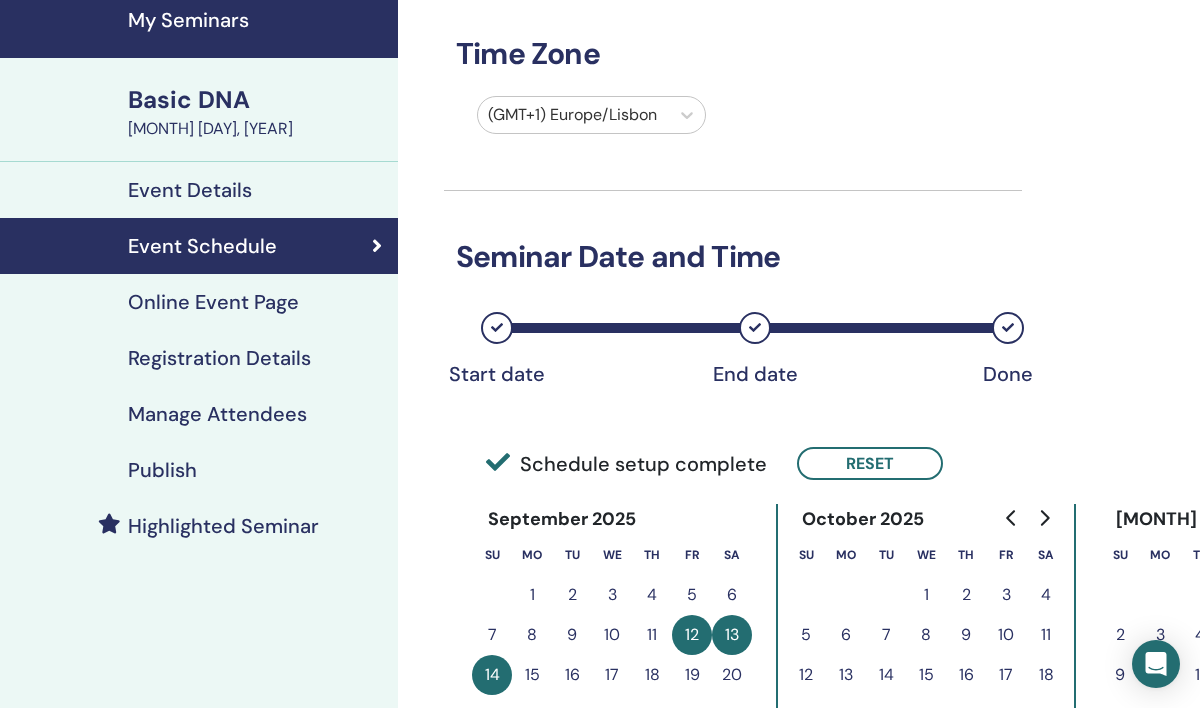 click on "Publish" at bounding box center [198, 470] 